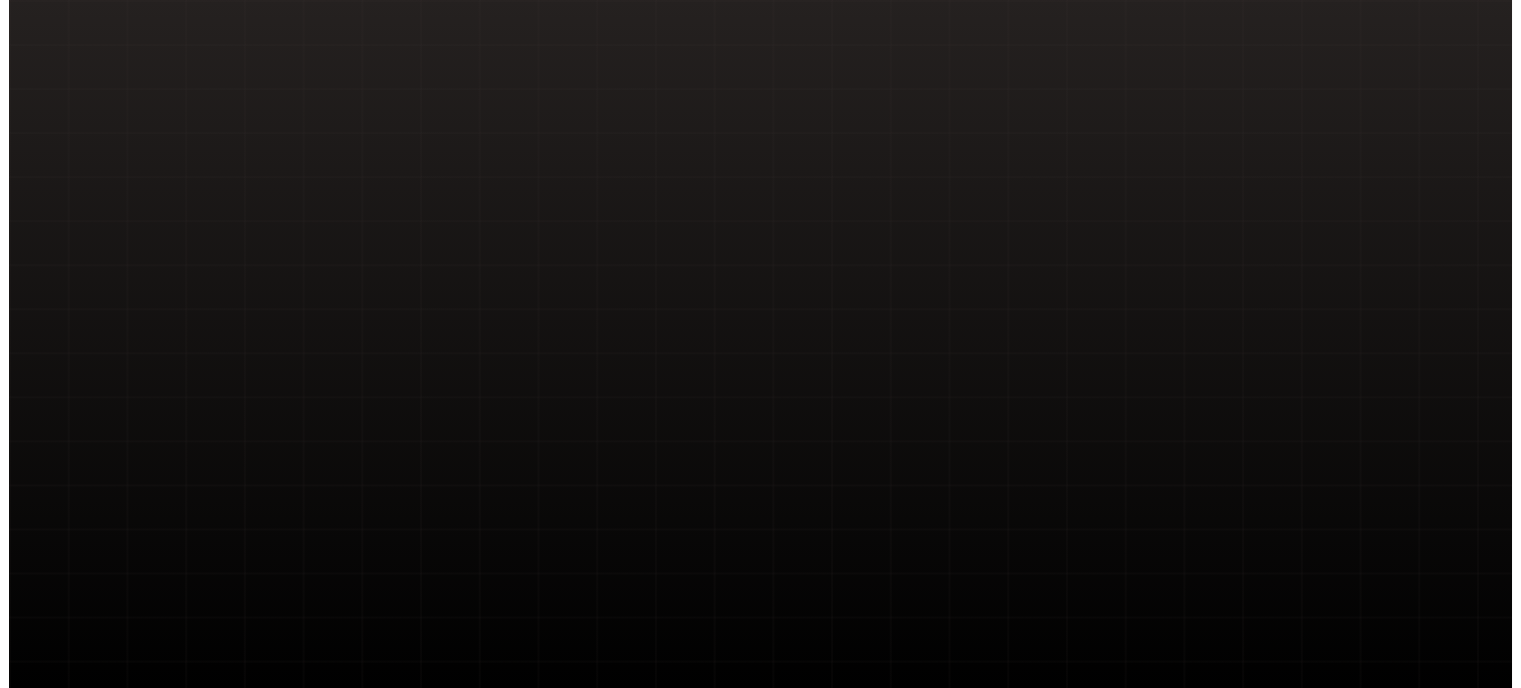 scroll, scrollTop: 0, scrollLeft: 0, axis: both 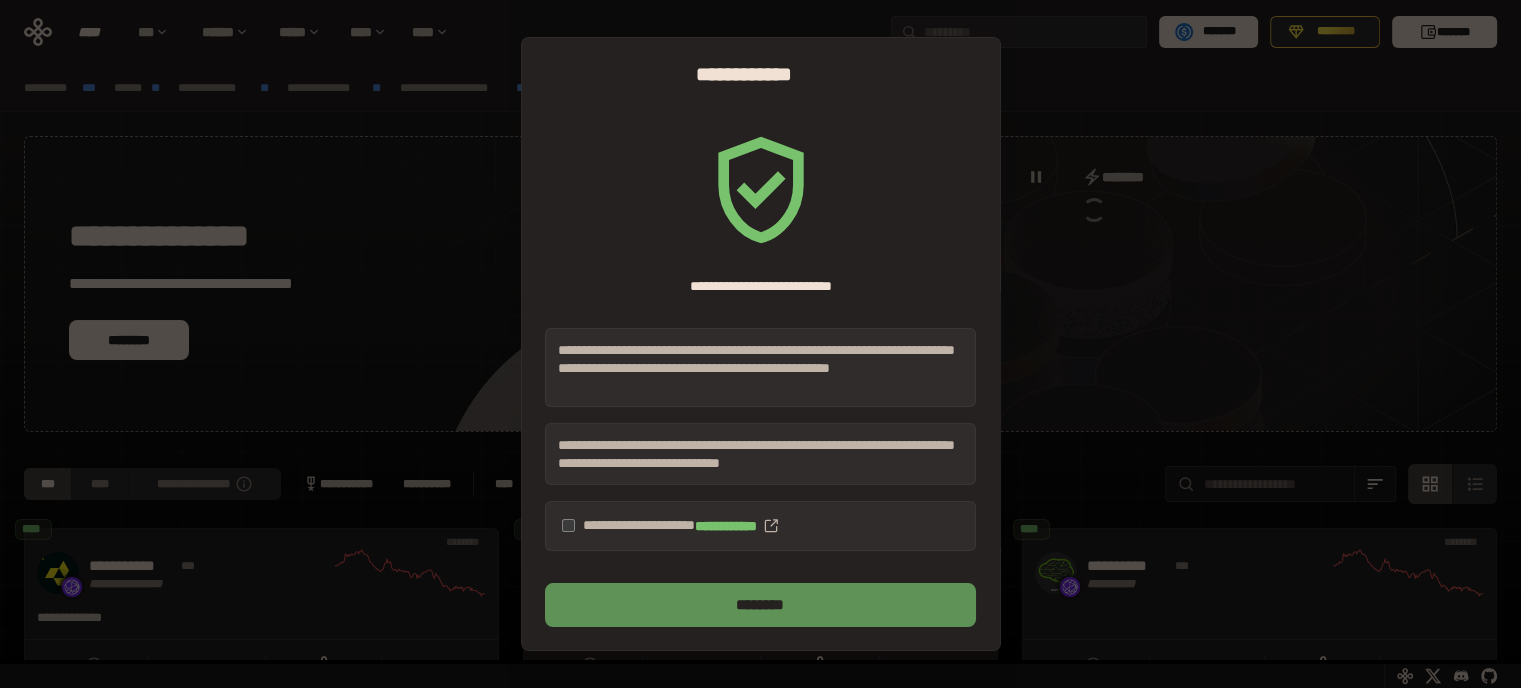 click on "********" at bounding box center [760, 605] 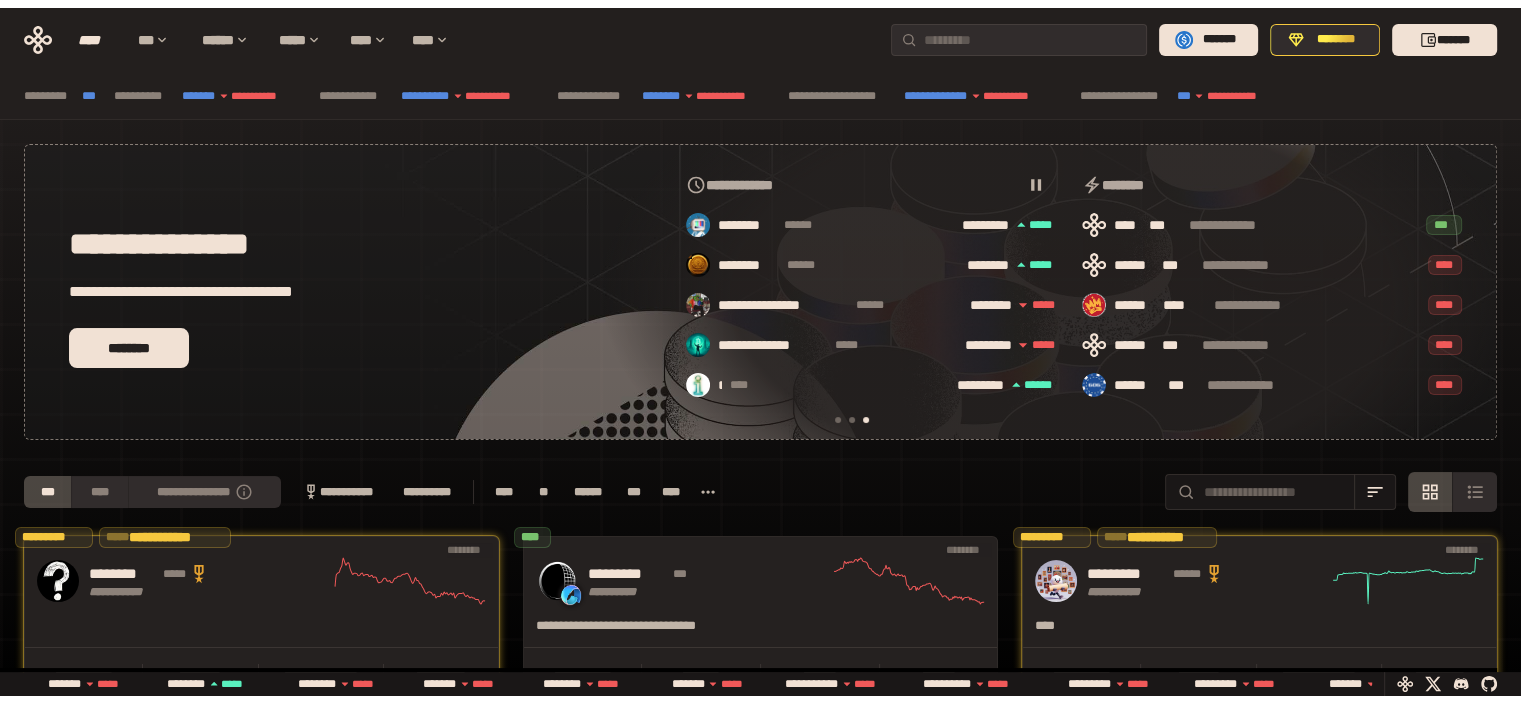 scroll, scrollTop: 0, scrollLeft: 856, axis: horizontal 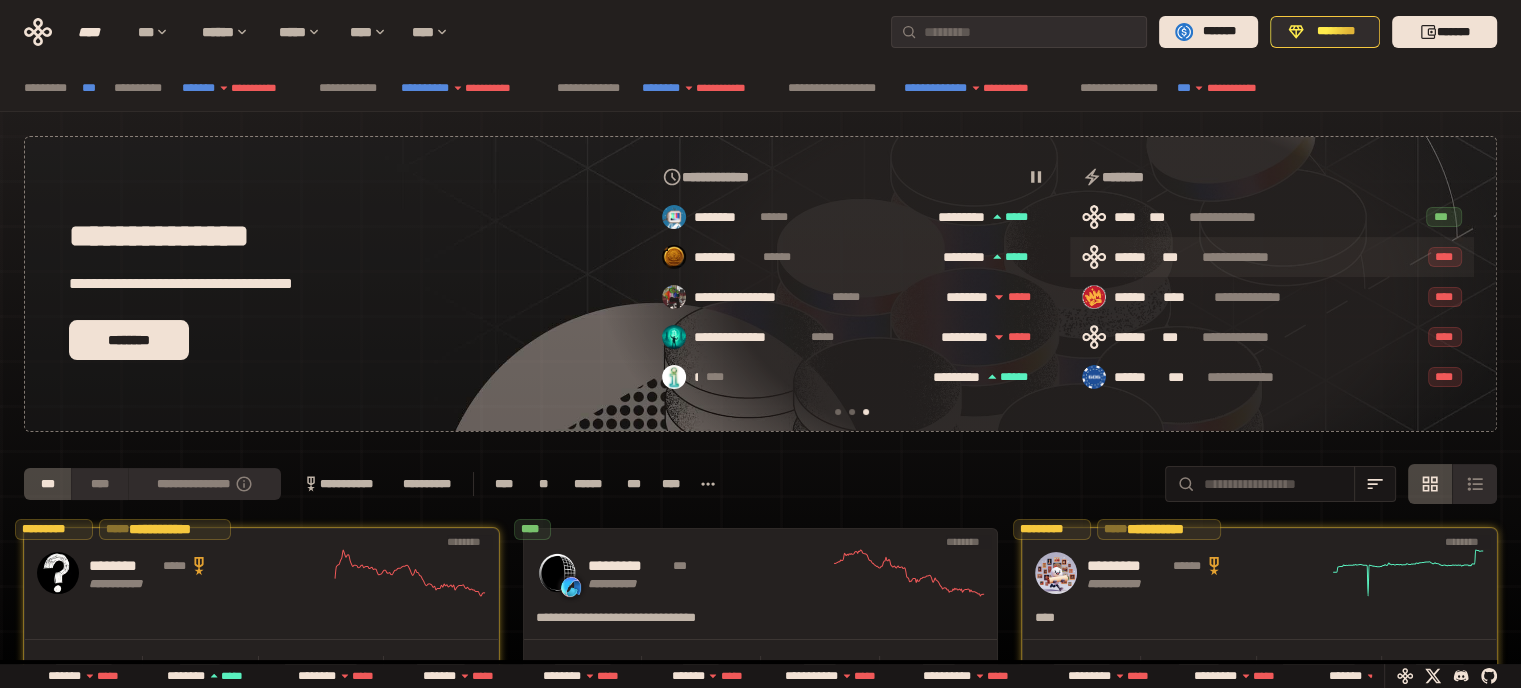 click on "[FIRST] [LAST]" at bounding box center [1272, 257] 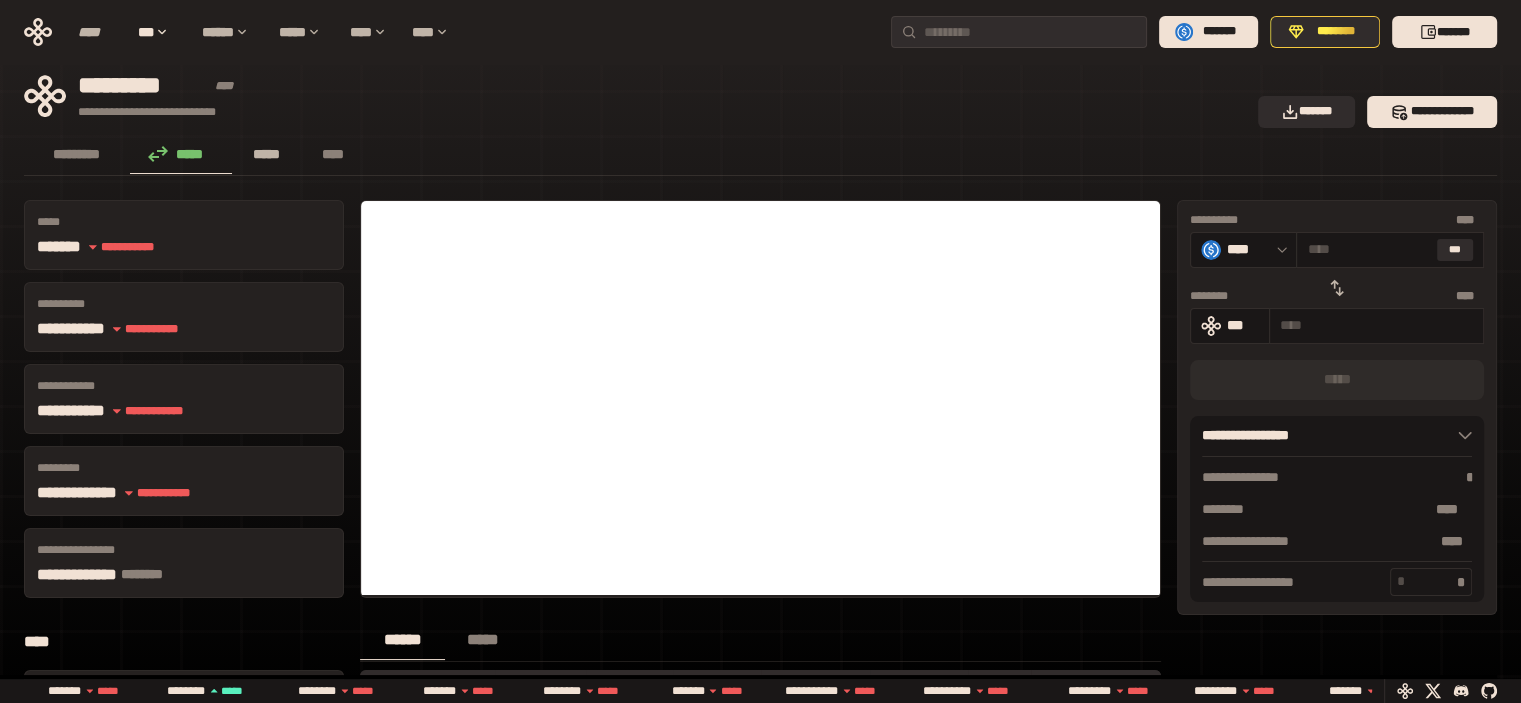 click on "*****" at bounding box center (267, 154) 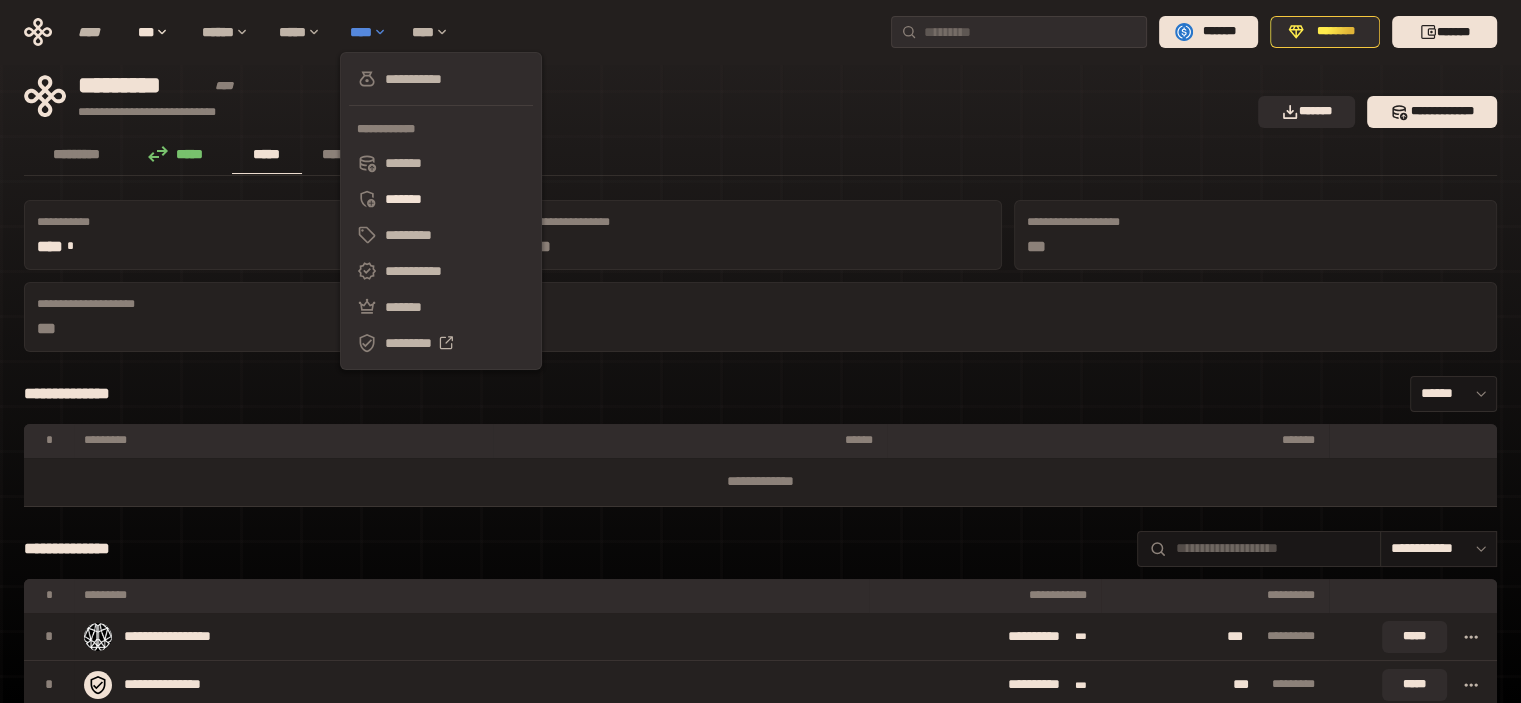 click on "****" at bounding box center (371, 32) 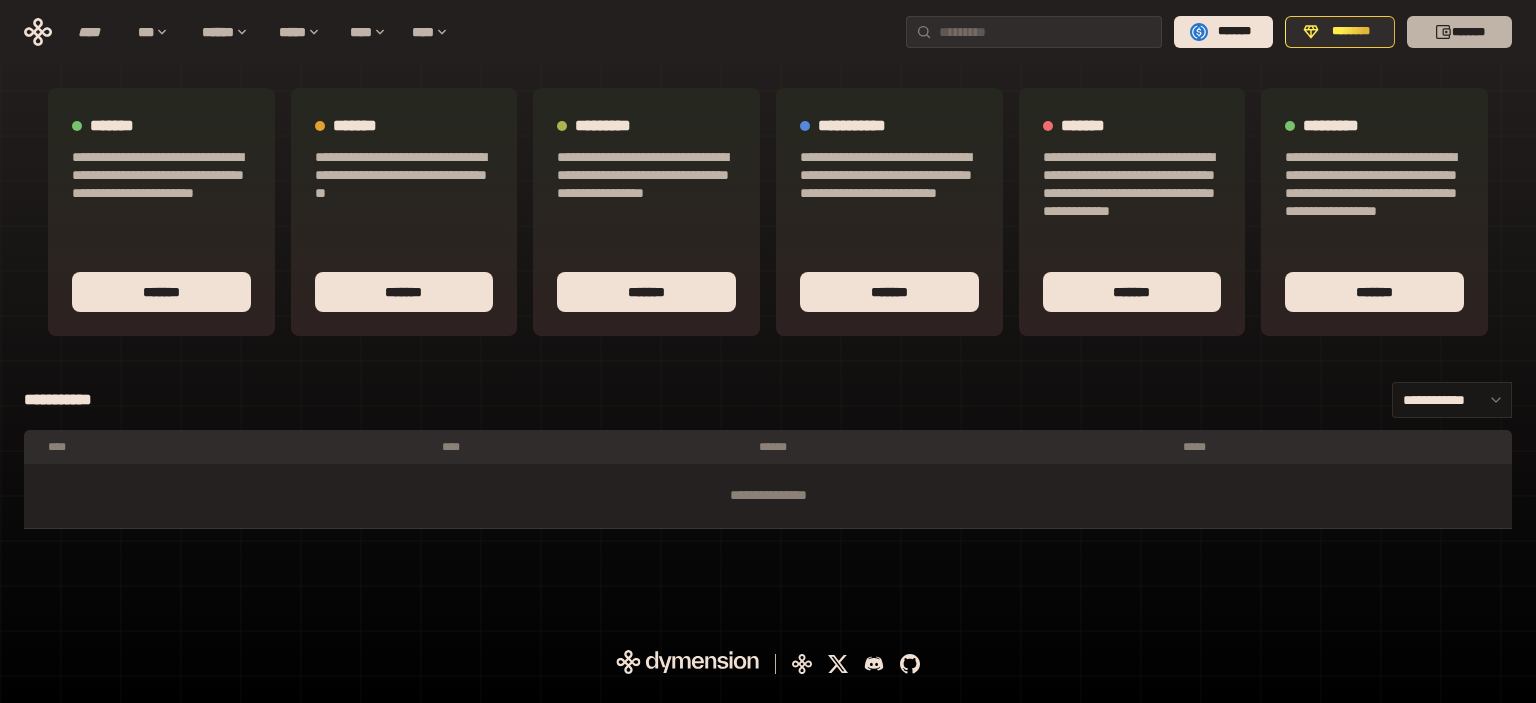 click on "*******" at bounding box center (1459, 32) 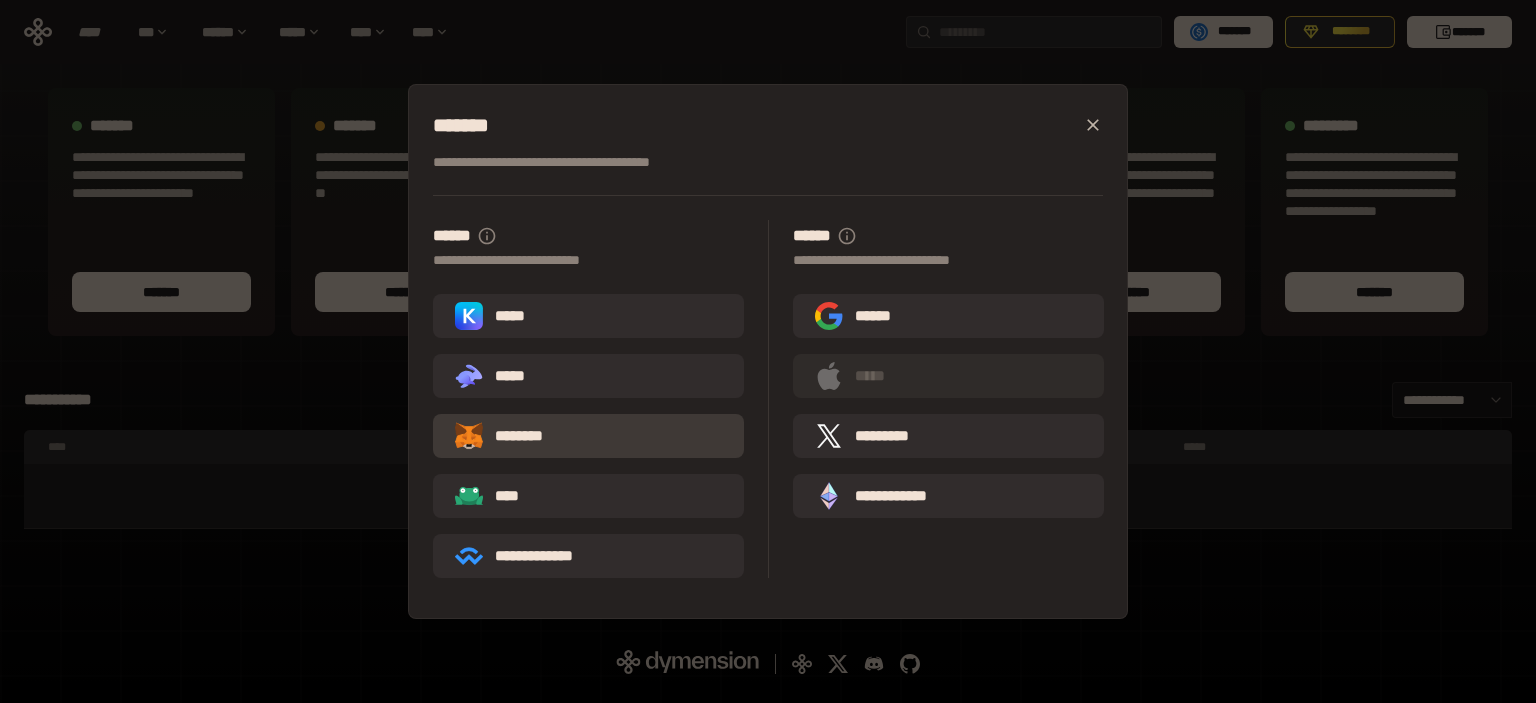 click on "********" at bounding box center (588, 436) 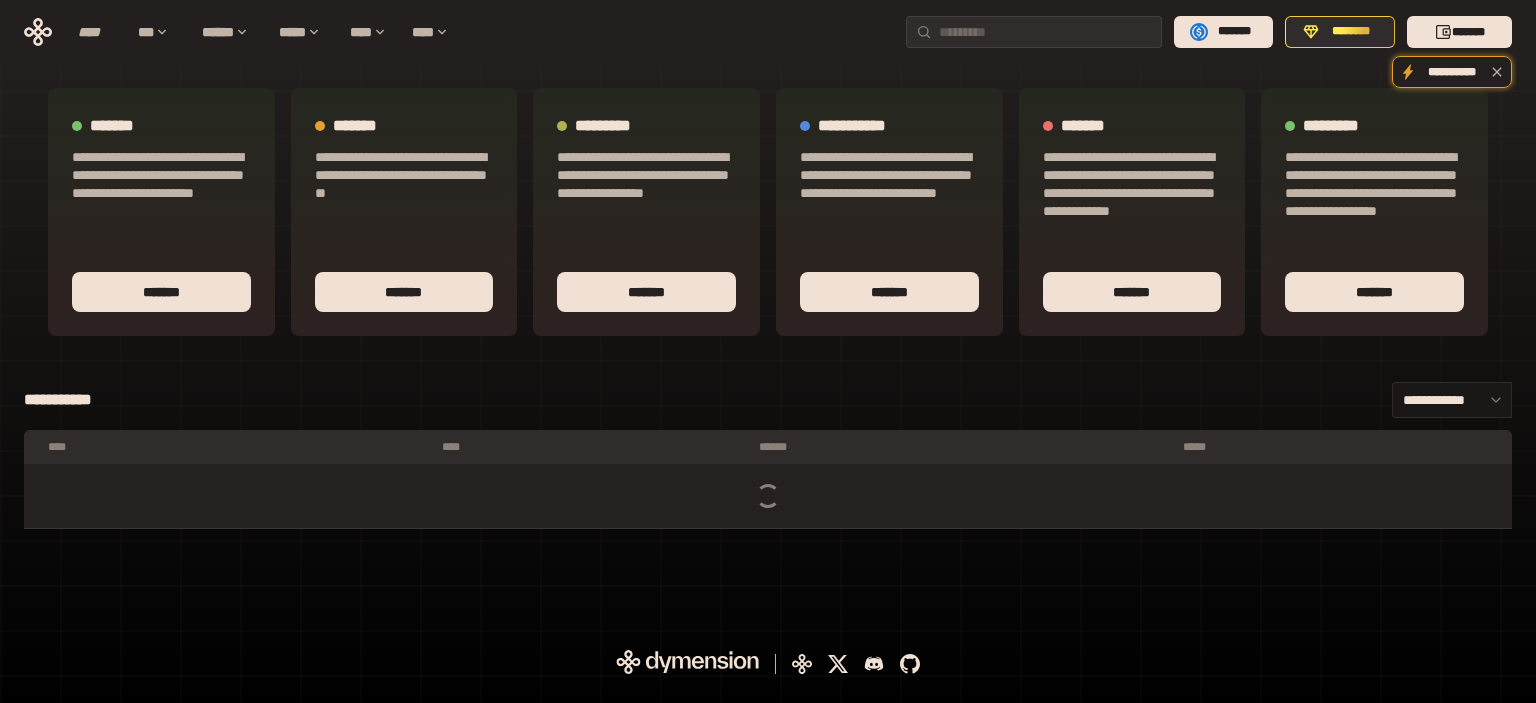 click on "**********" at bounding box center (768, 400) 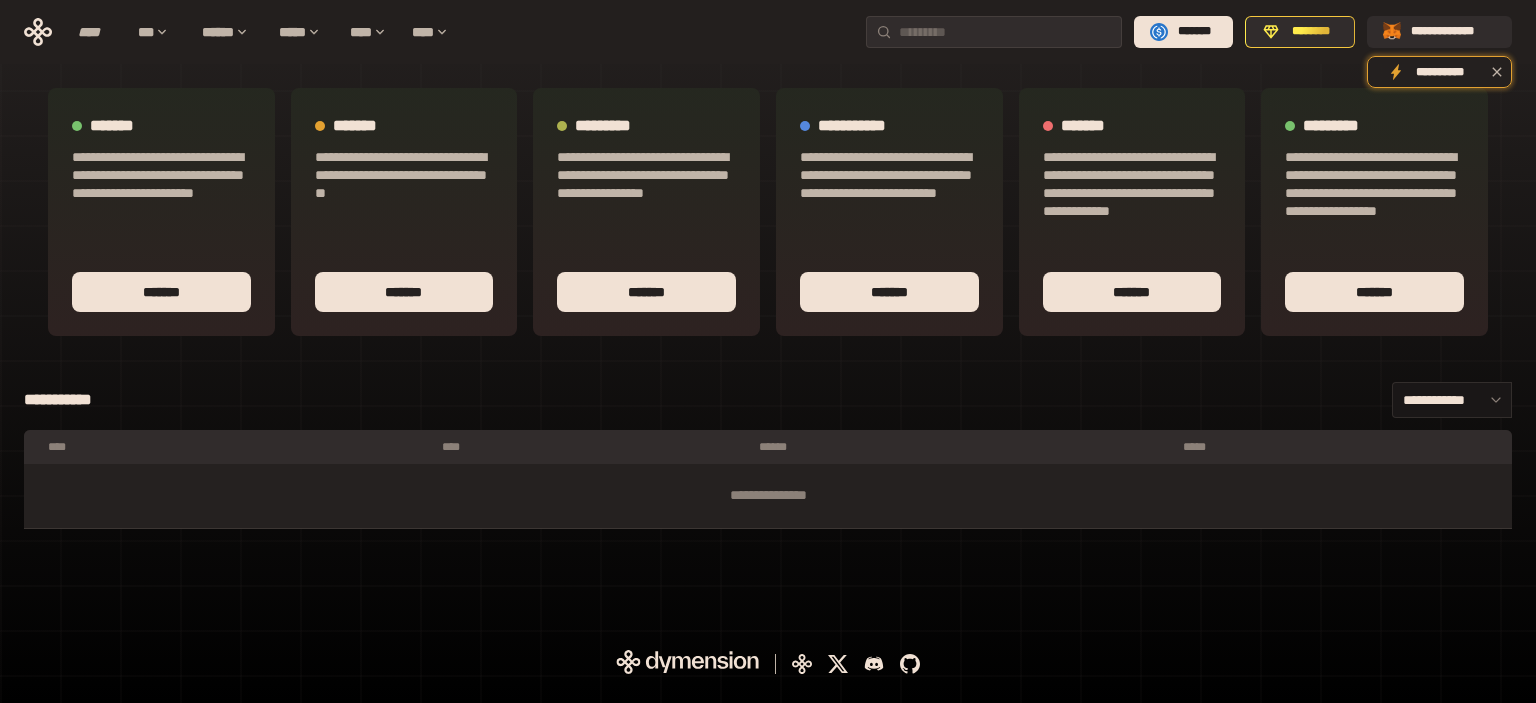 click on "[FIRST] [LAST] [PHONE] [EMAIL]" at bounding box center (768, 665) 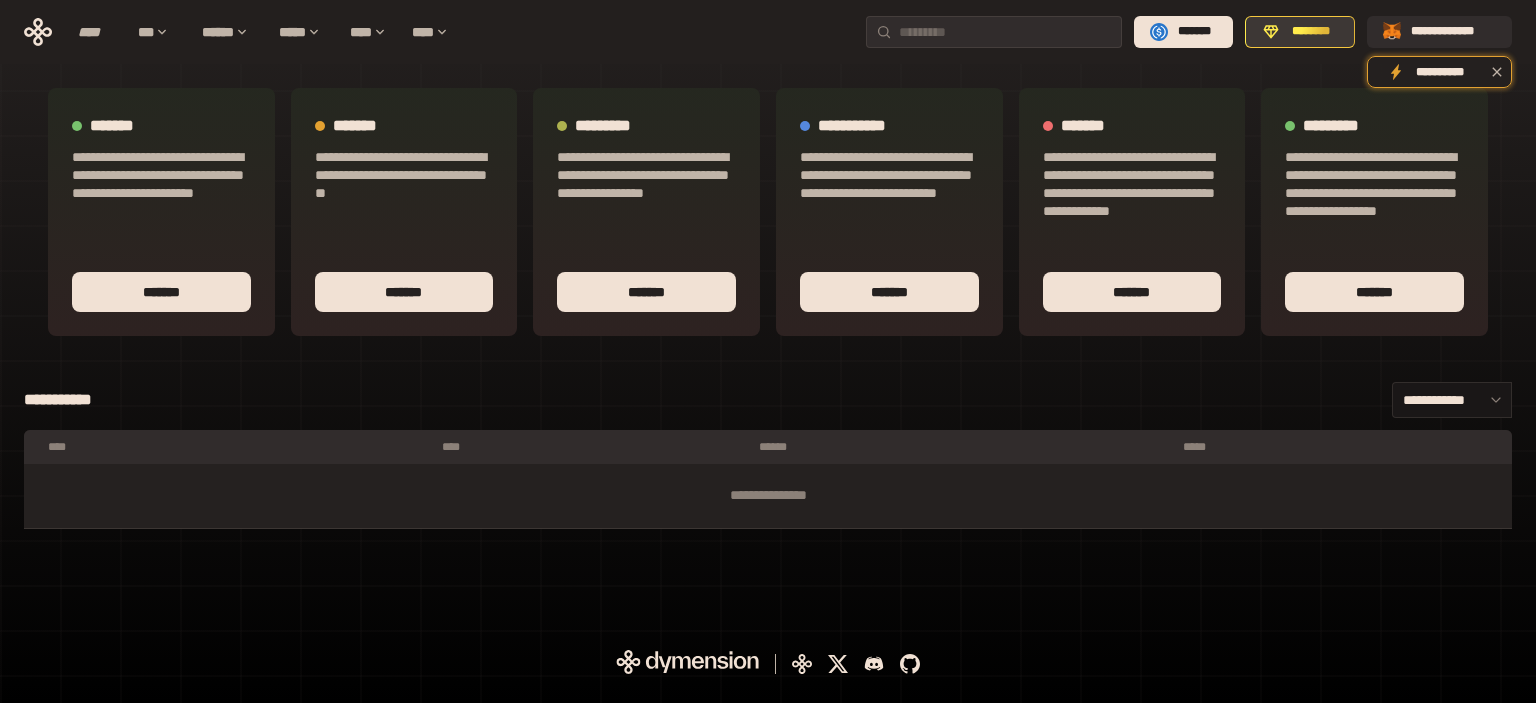 click on "********" at bounding box center (1311, 32) 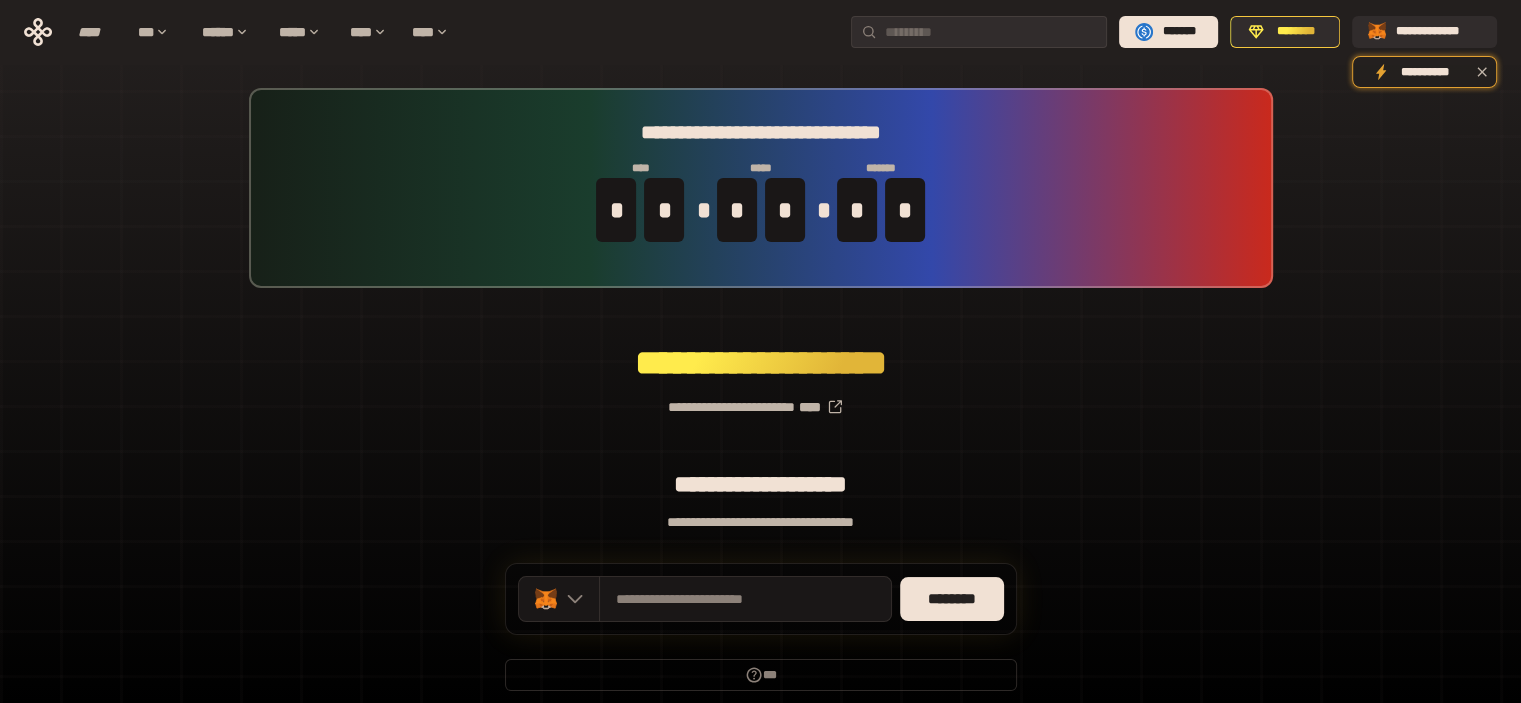 type 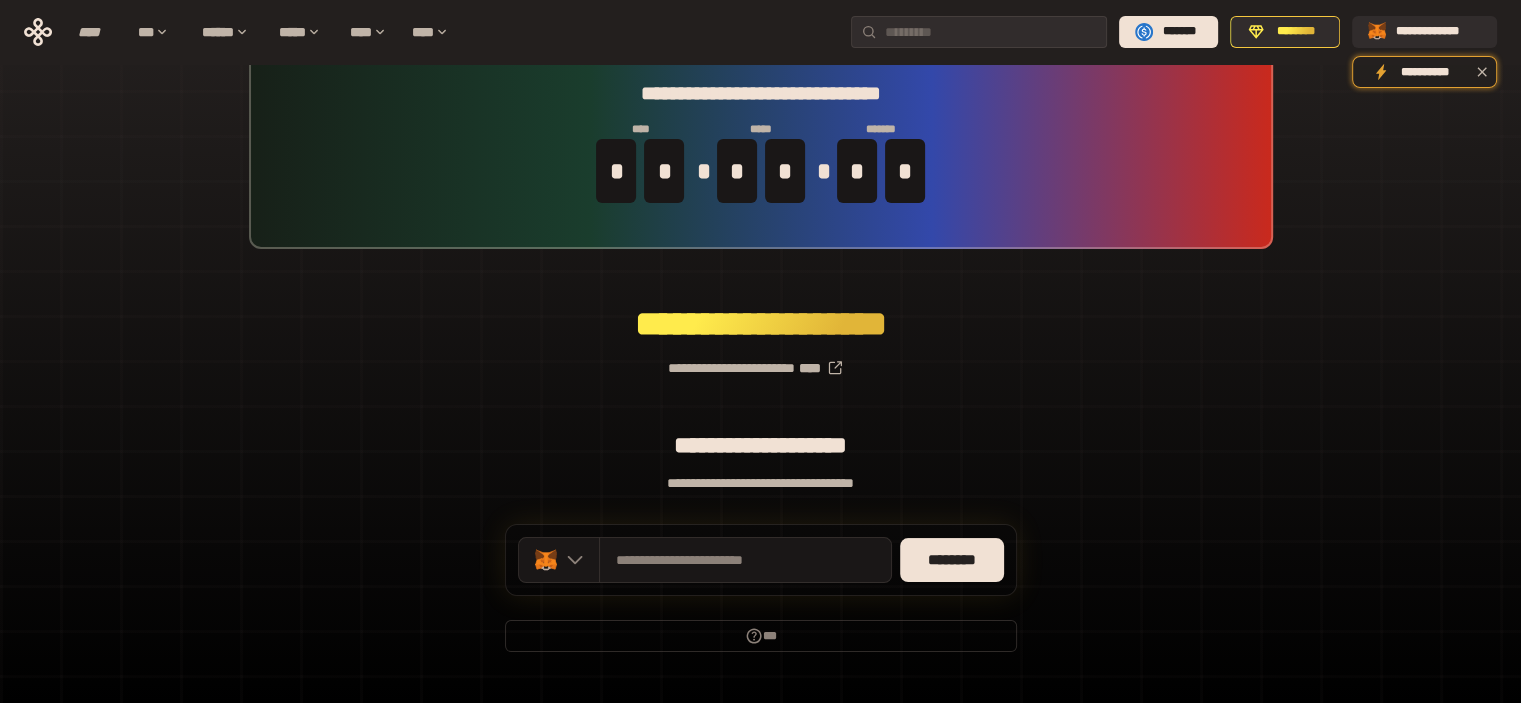 scroll, scrollTop: 0, scrollLeft: 0, axis: both 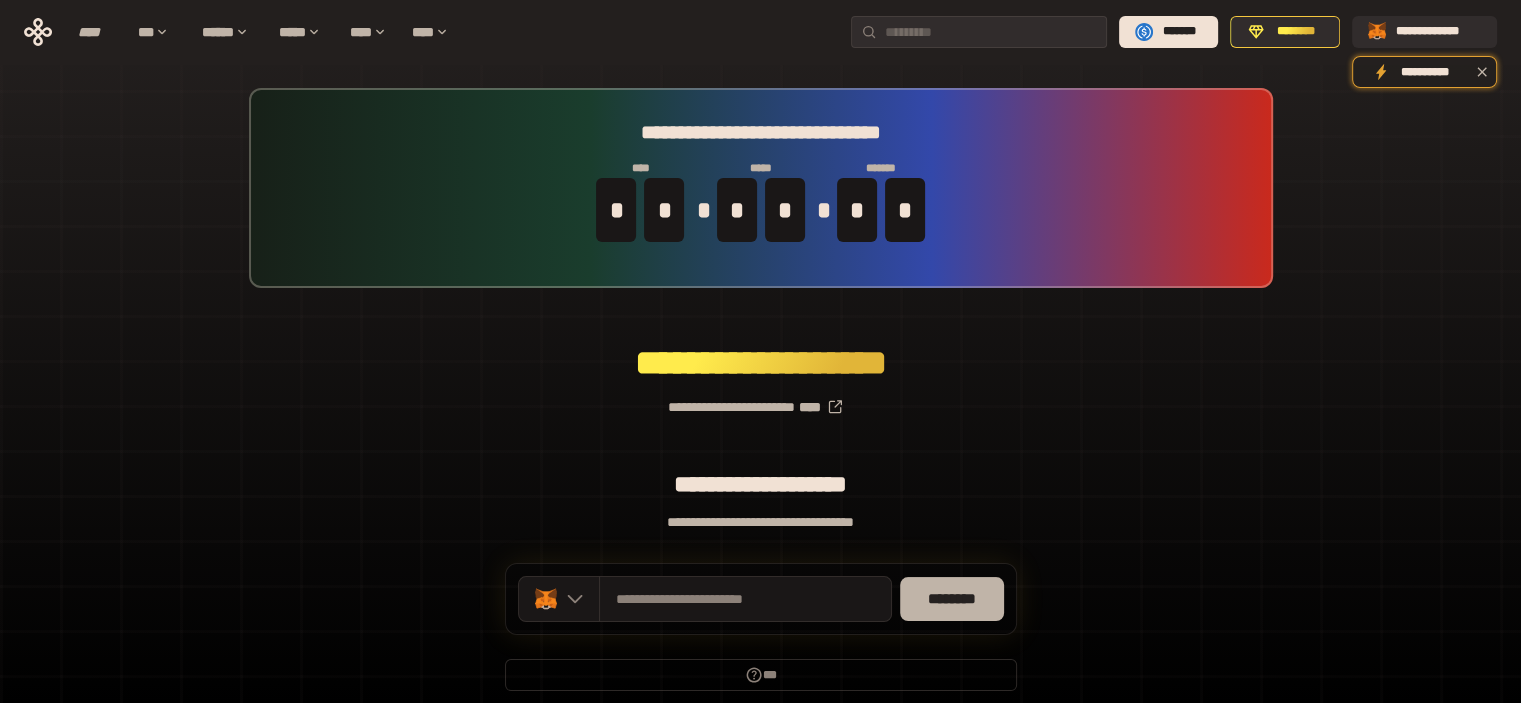 click on "********" at bounding box center (952, 599) 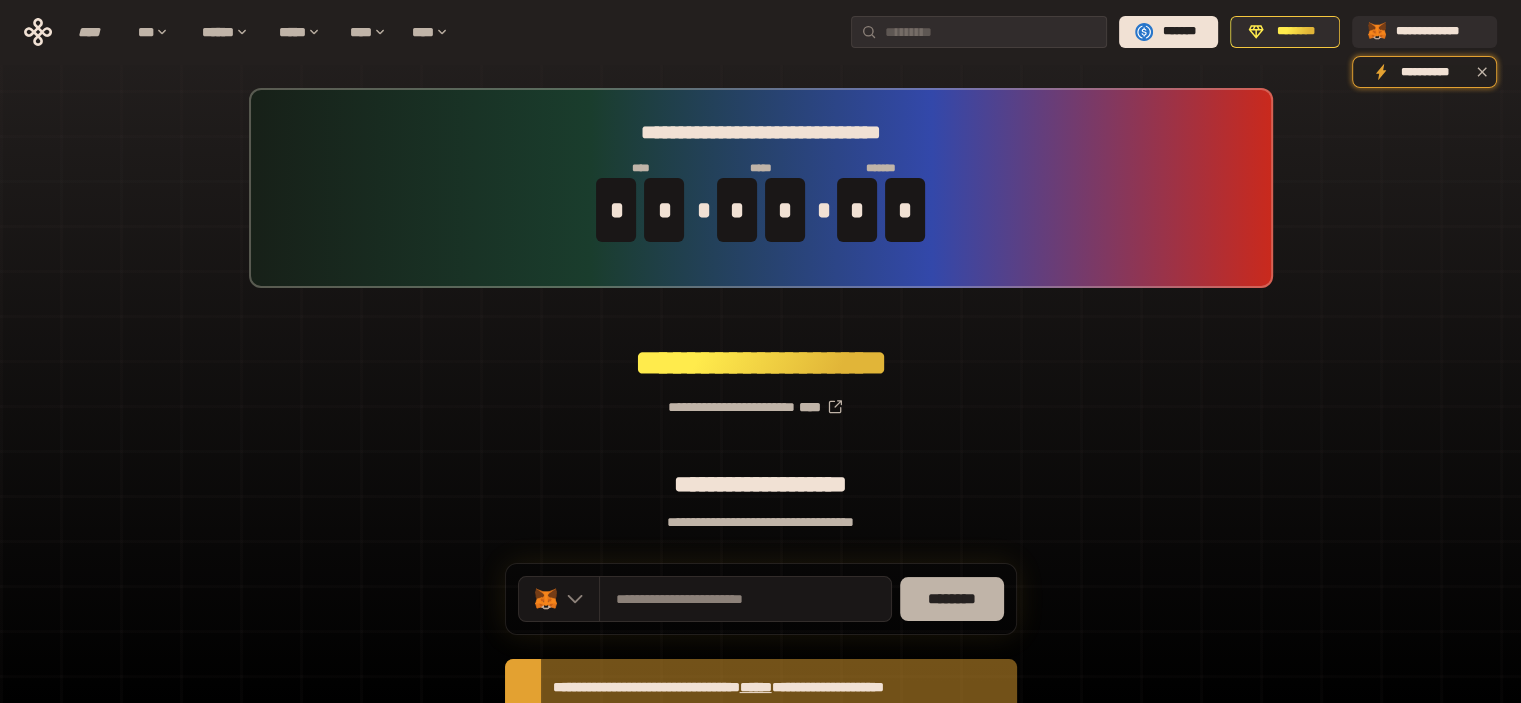 type 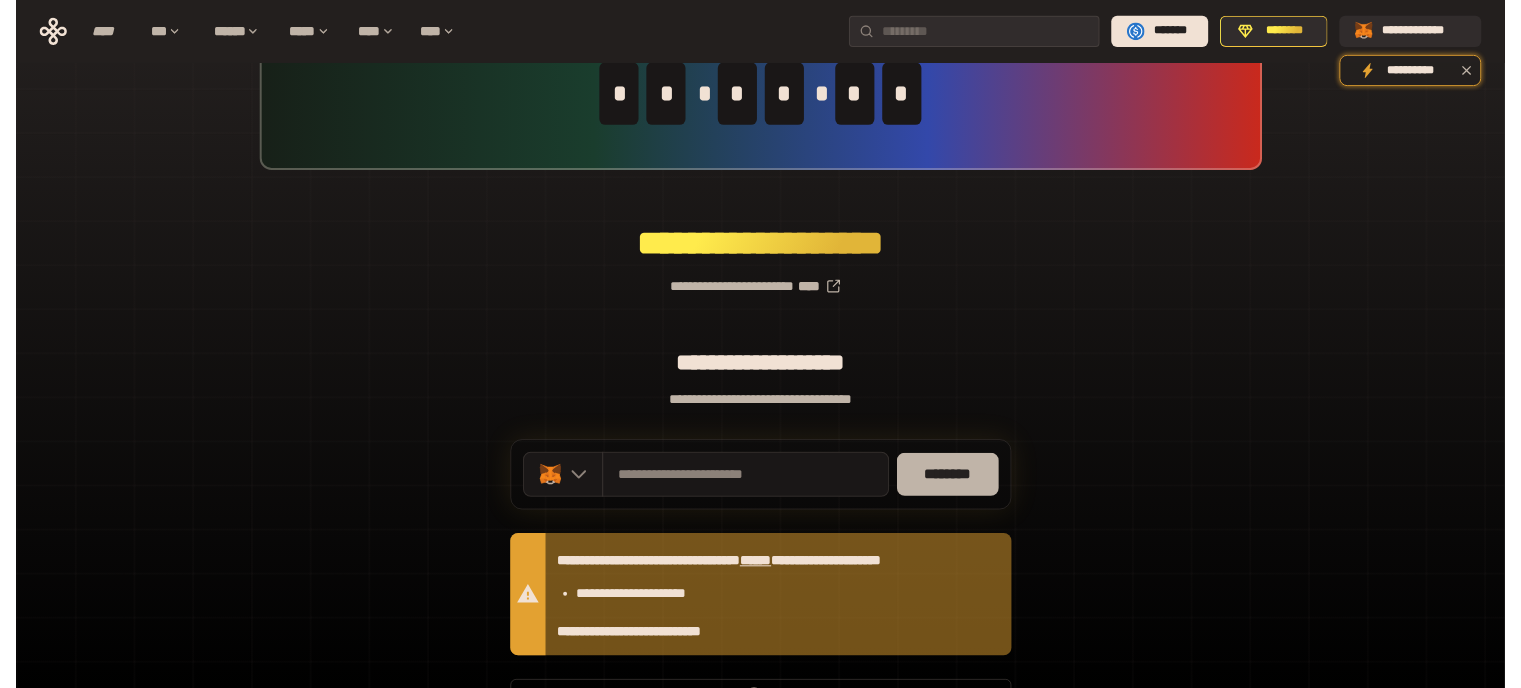 scroll, scrollTop: 228, scrollLeft: 0, axis: vertical 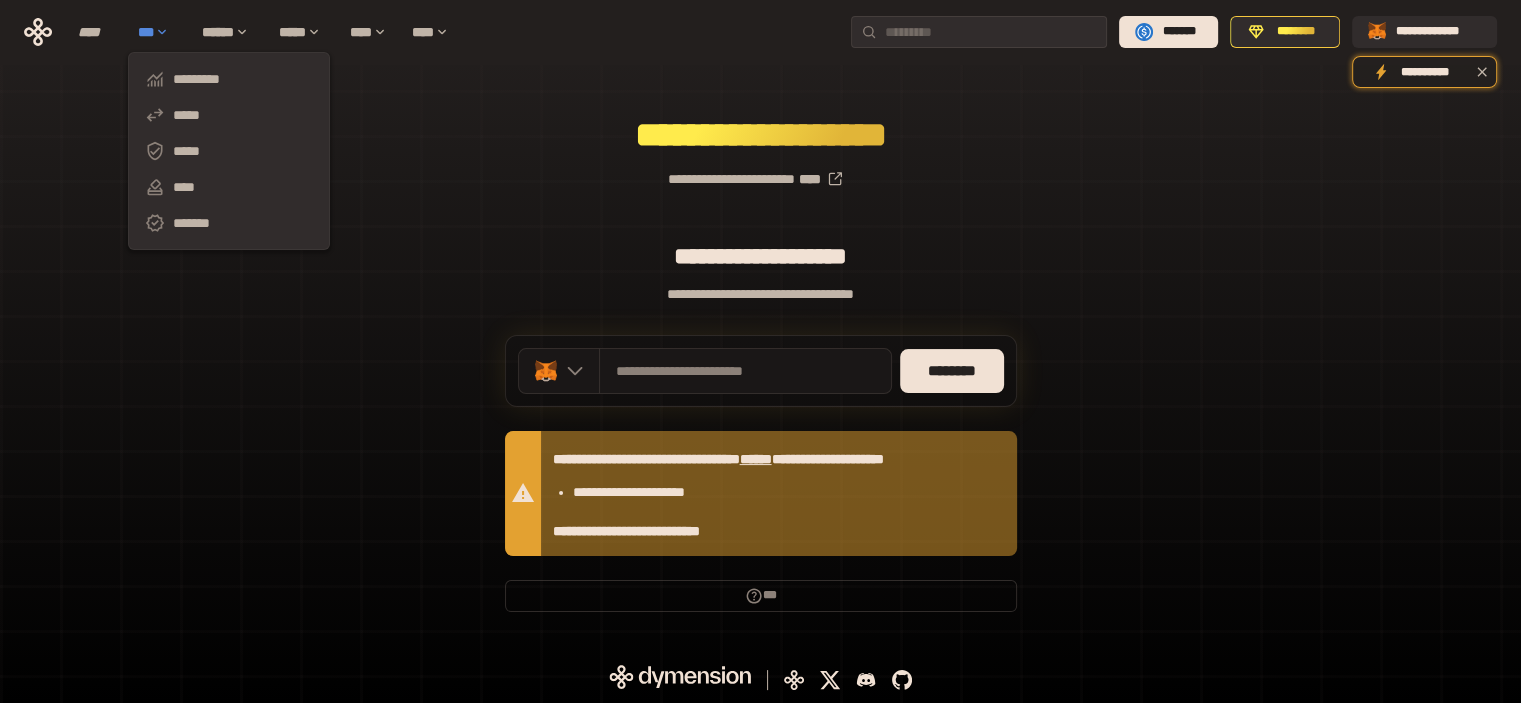 click on "***" at bounding box center [160, 32] 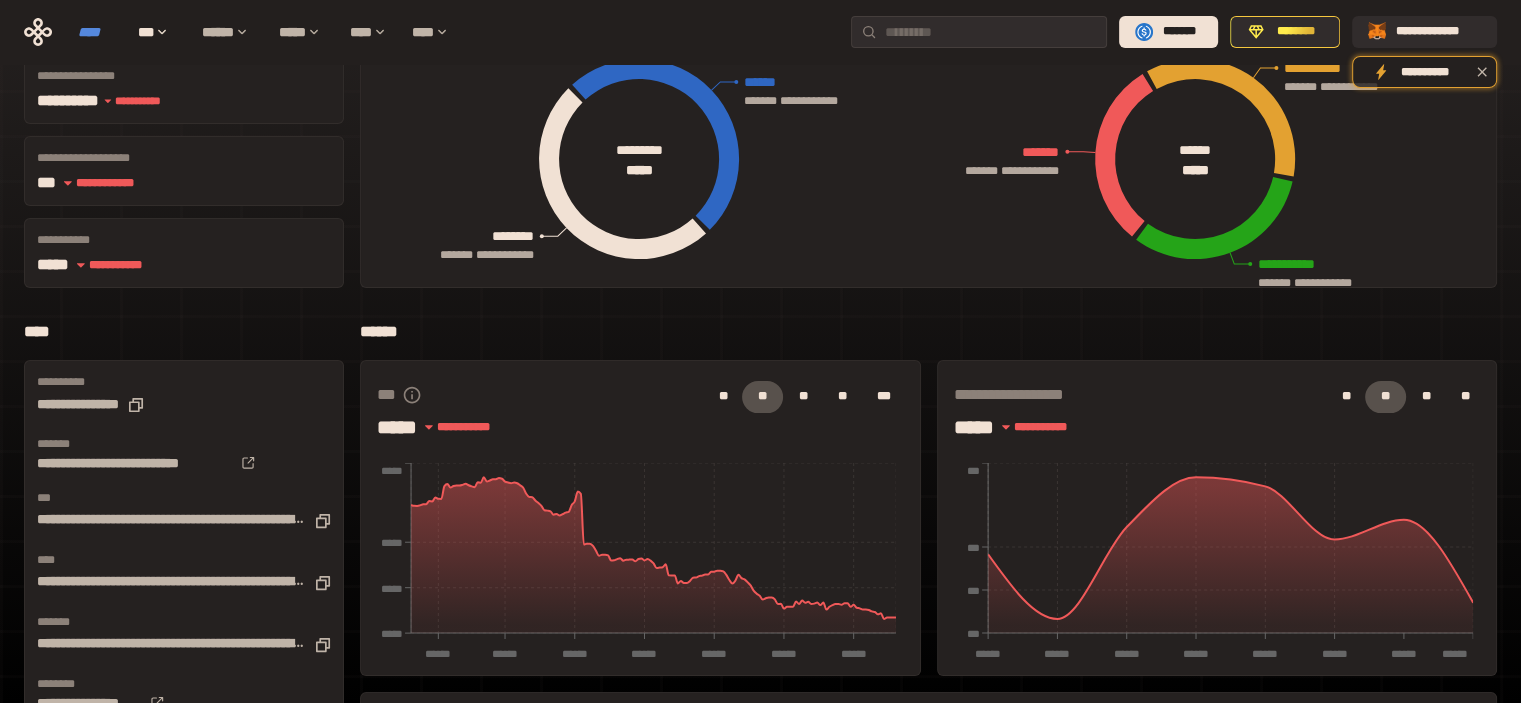 click on "****" at bounding box center (98, 32) 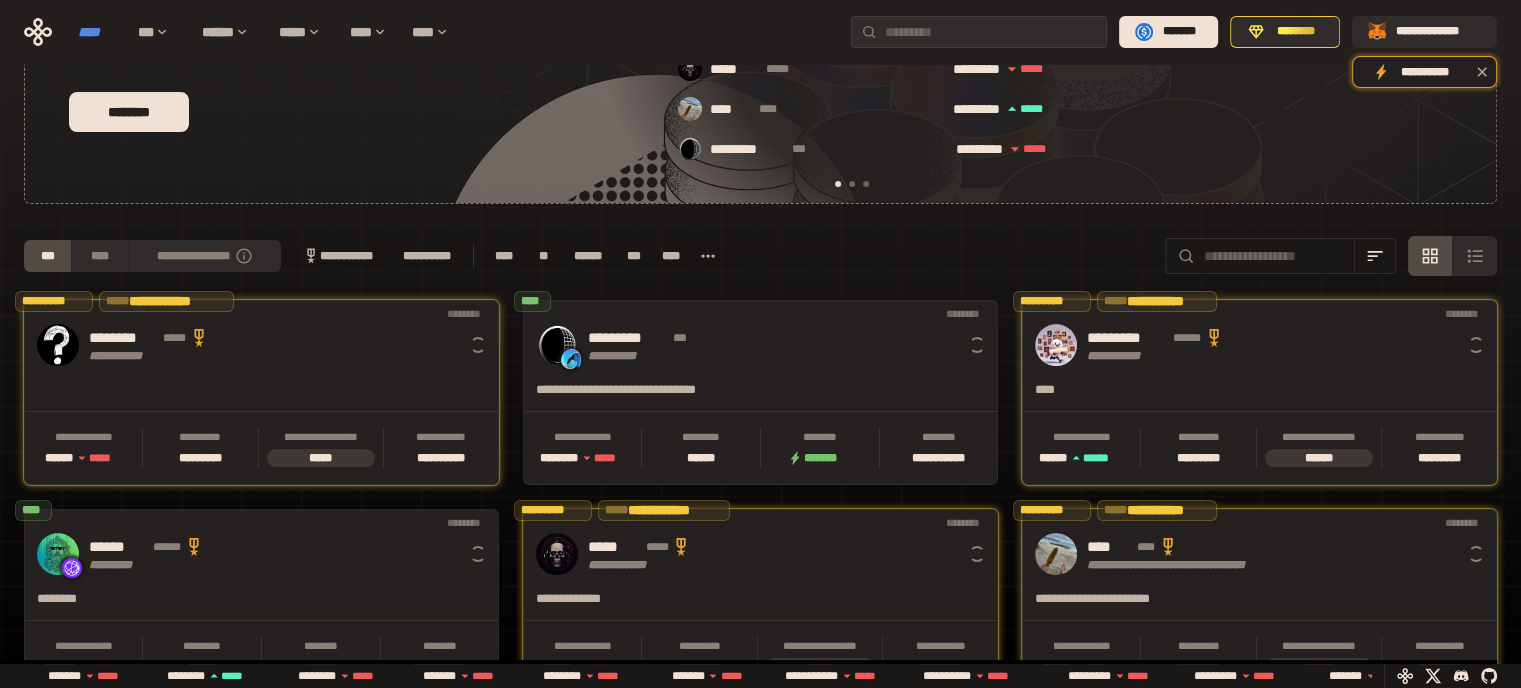 scroll, scrollTop: 0, scrollLeft: 16, axis: horizontal 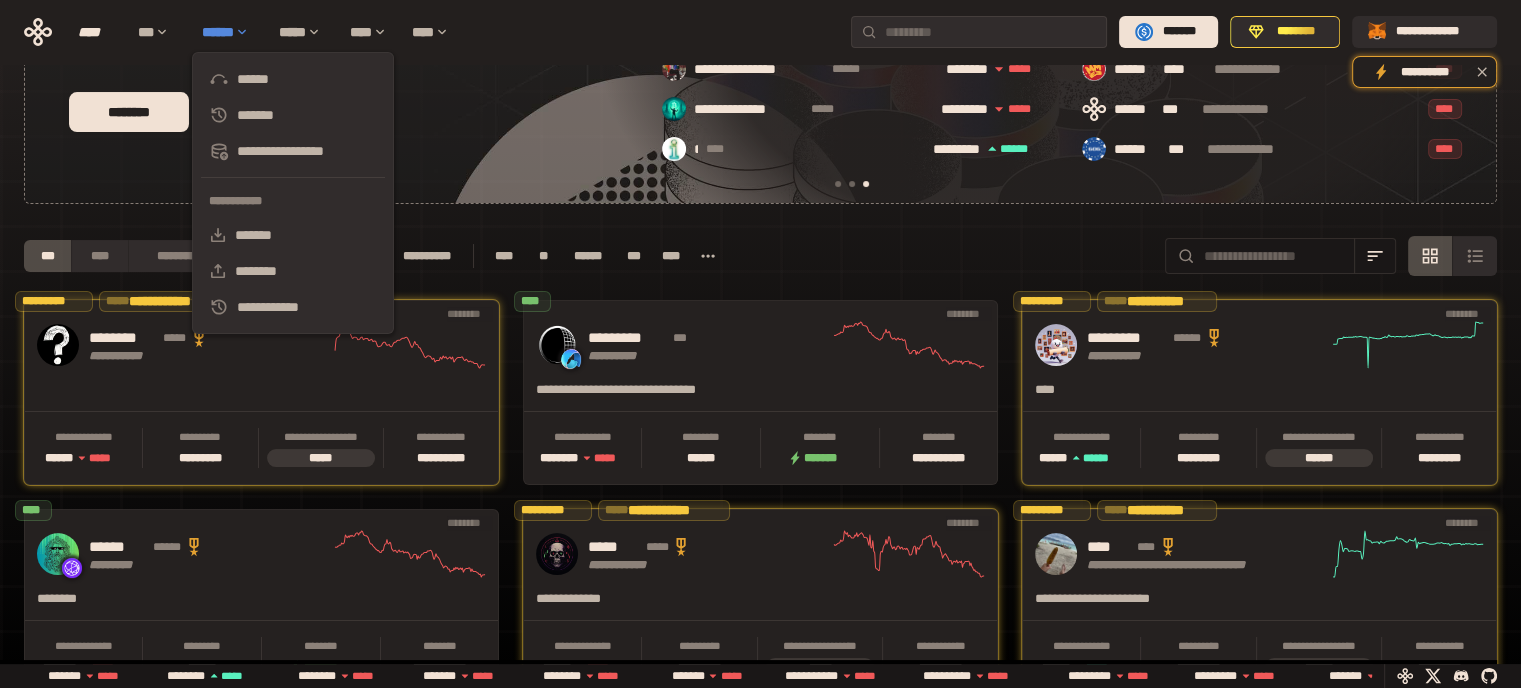 click on "******" at bounding box center [230, 32] 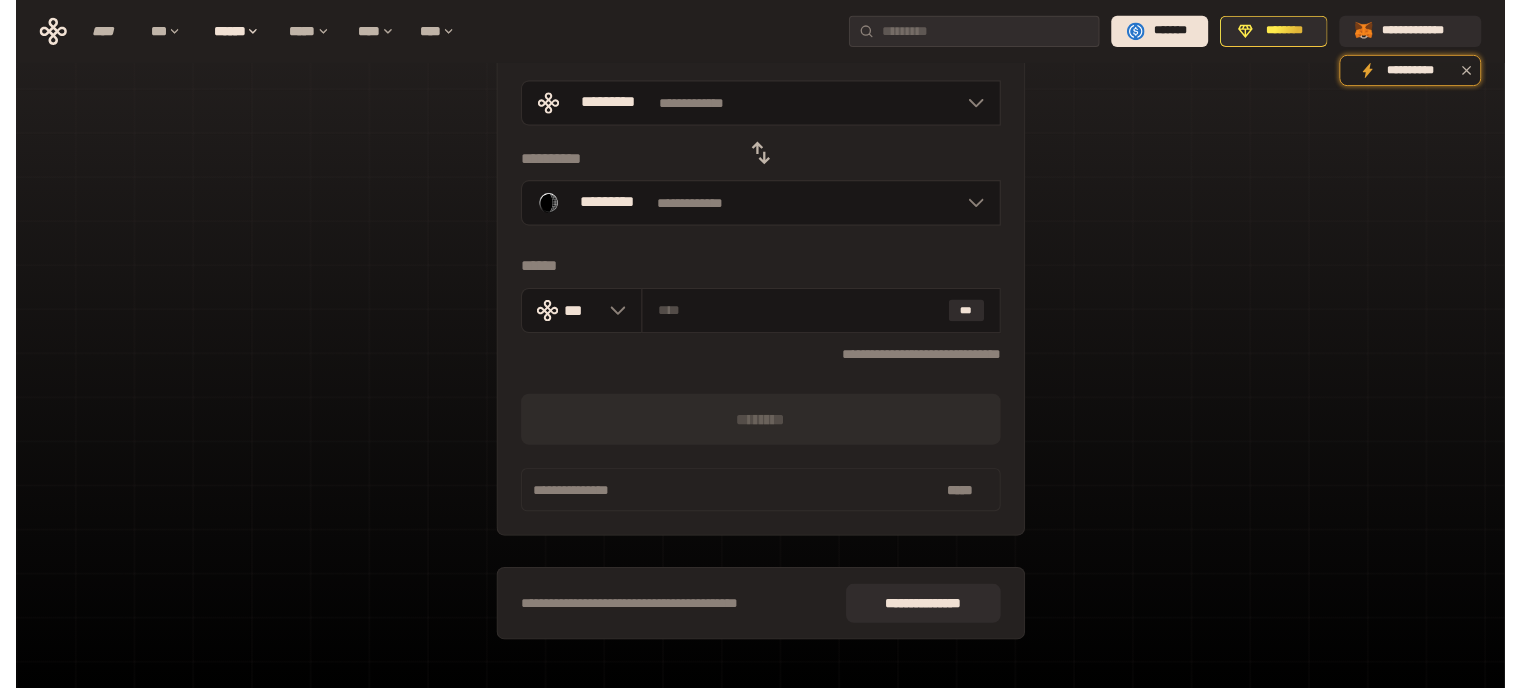scroll, scrollTop: 0, scrollLeft: 0, axis: both 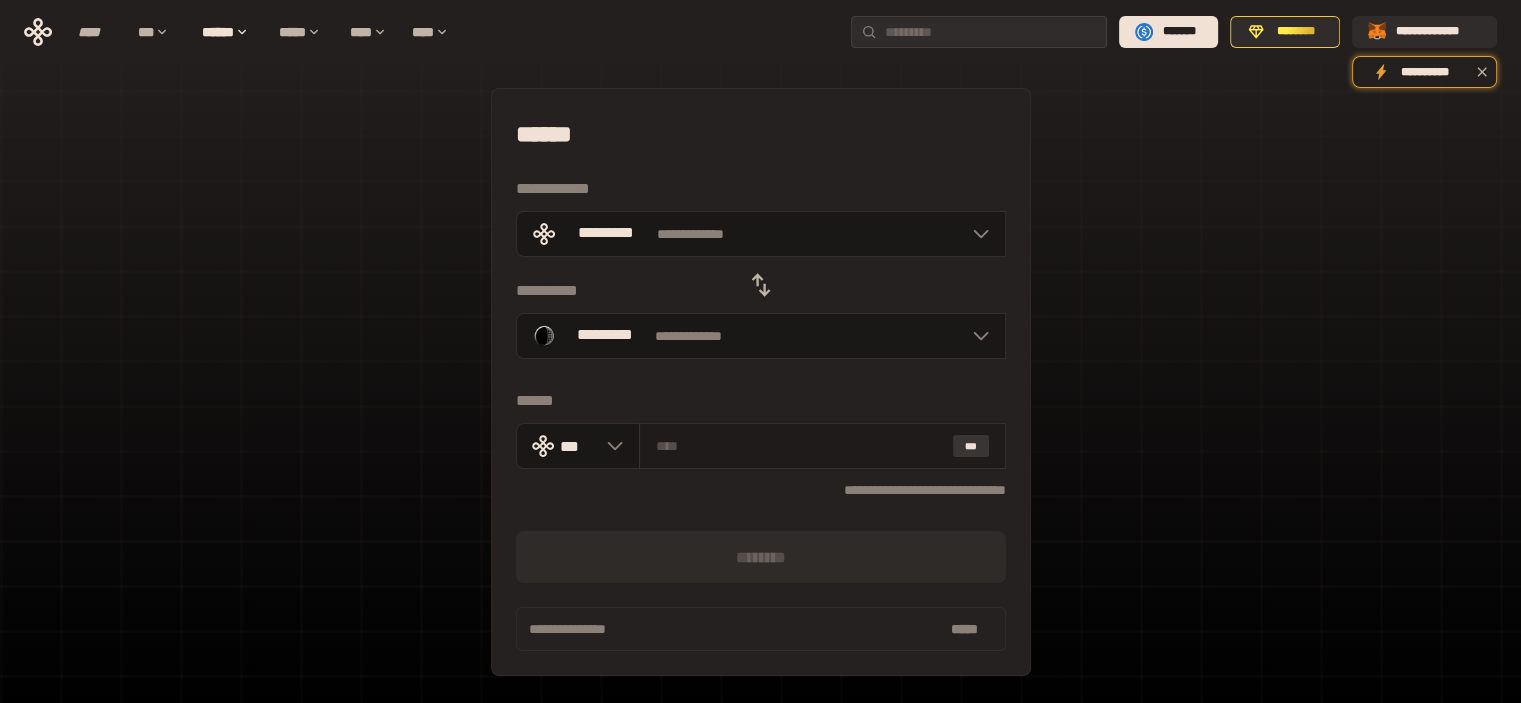 click on "***" at bounding box center [971, 446] 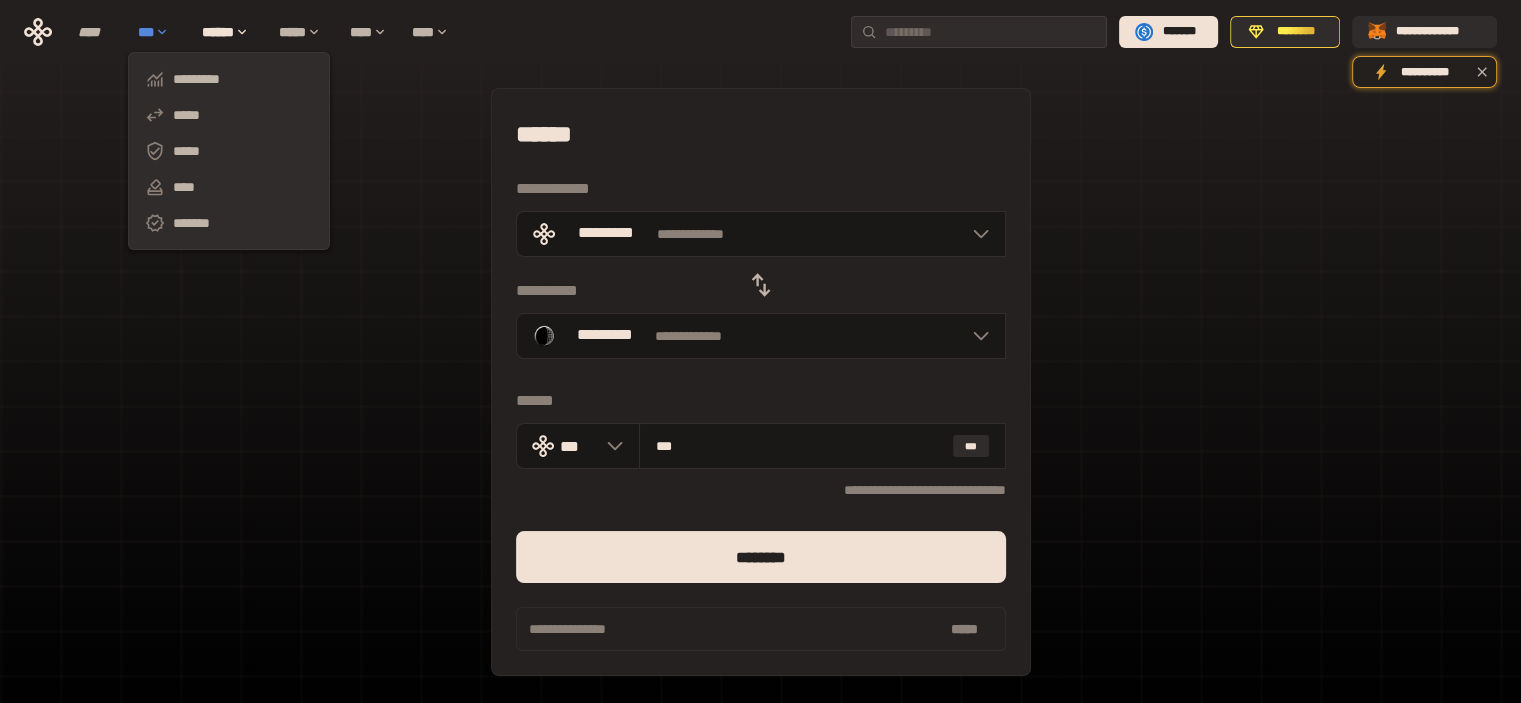 type on "***" 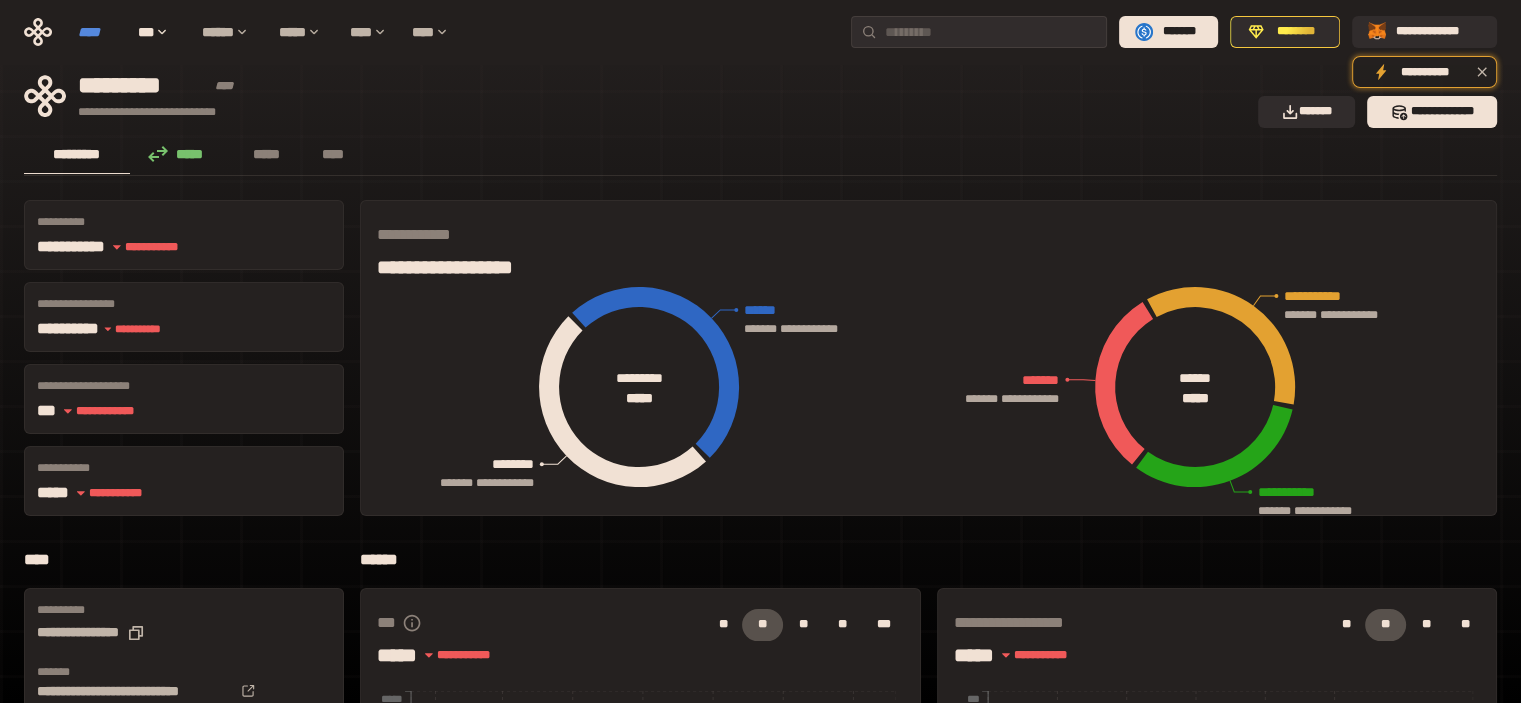 click on "****" at bounding box center (98, 32) 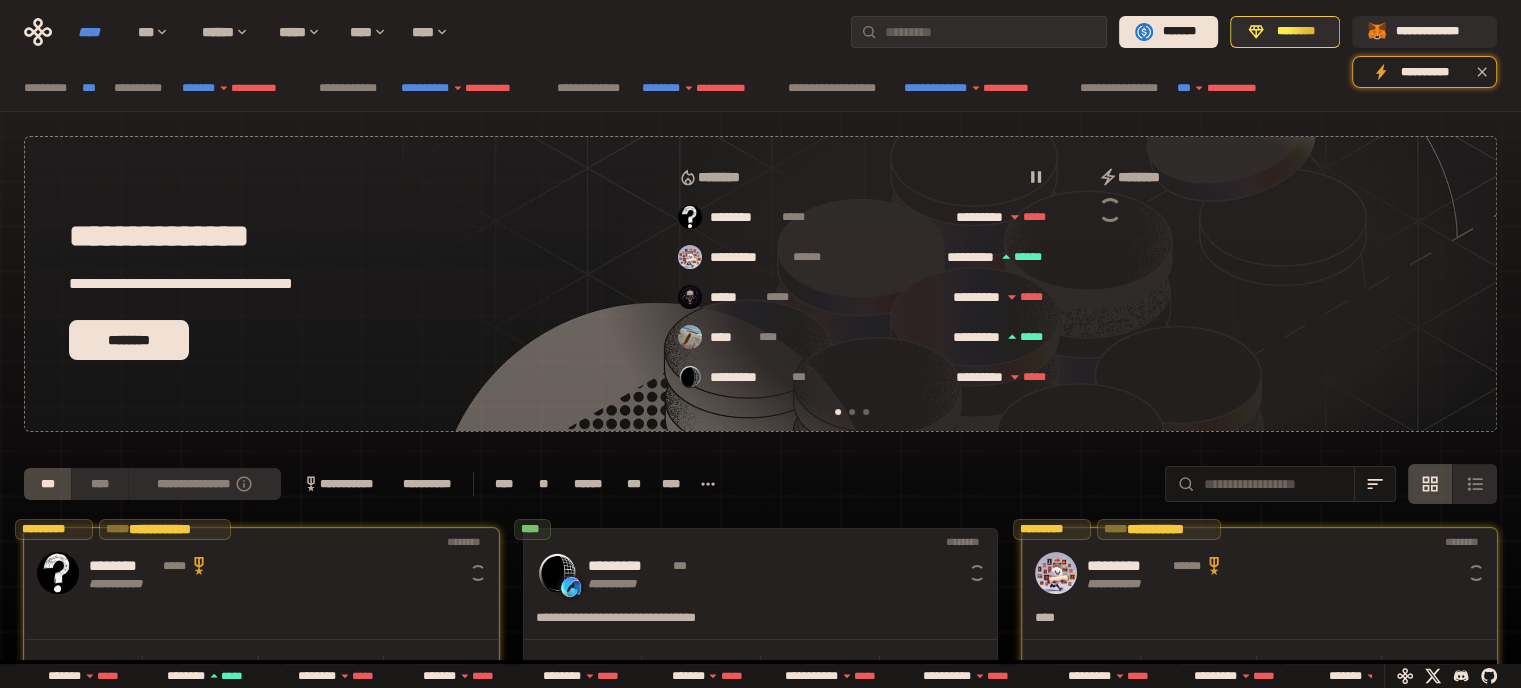 scroll, scrollTop: 0, scrollLeft: 16, axis: horizontal 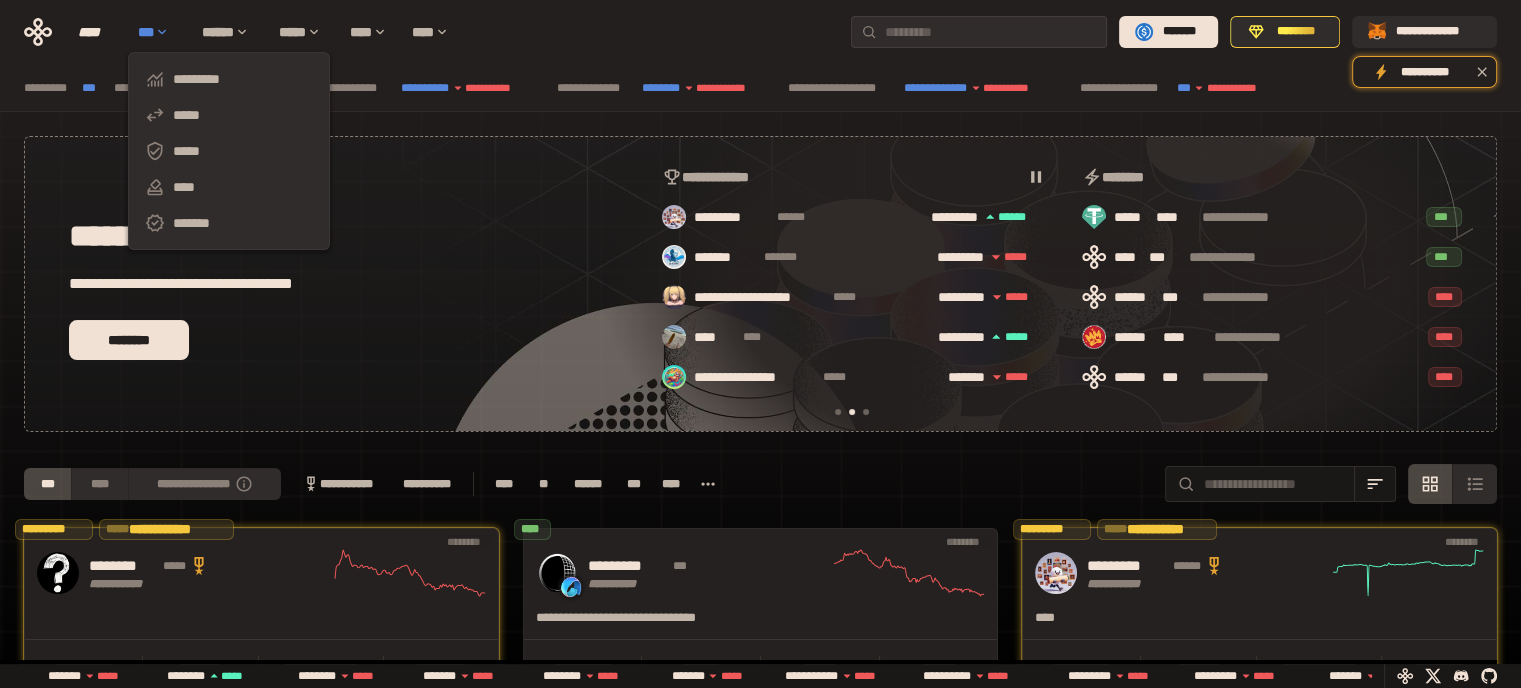 click on "***" at bounding box center [160, 32] 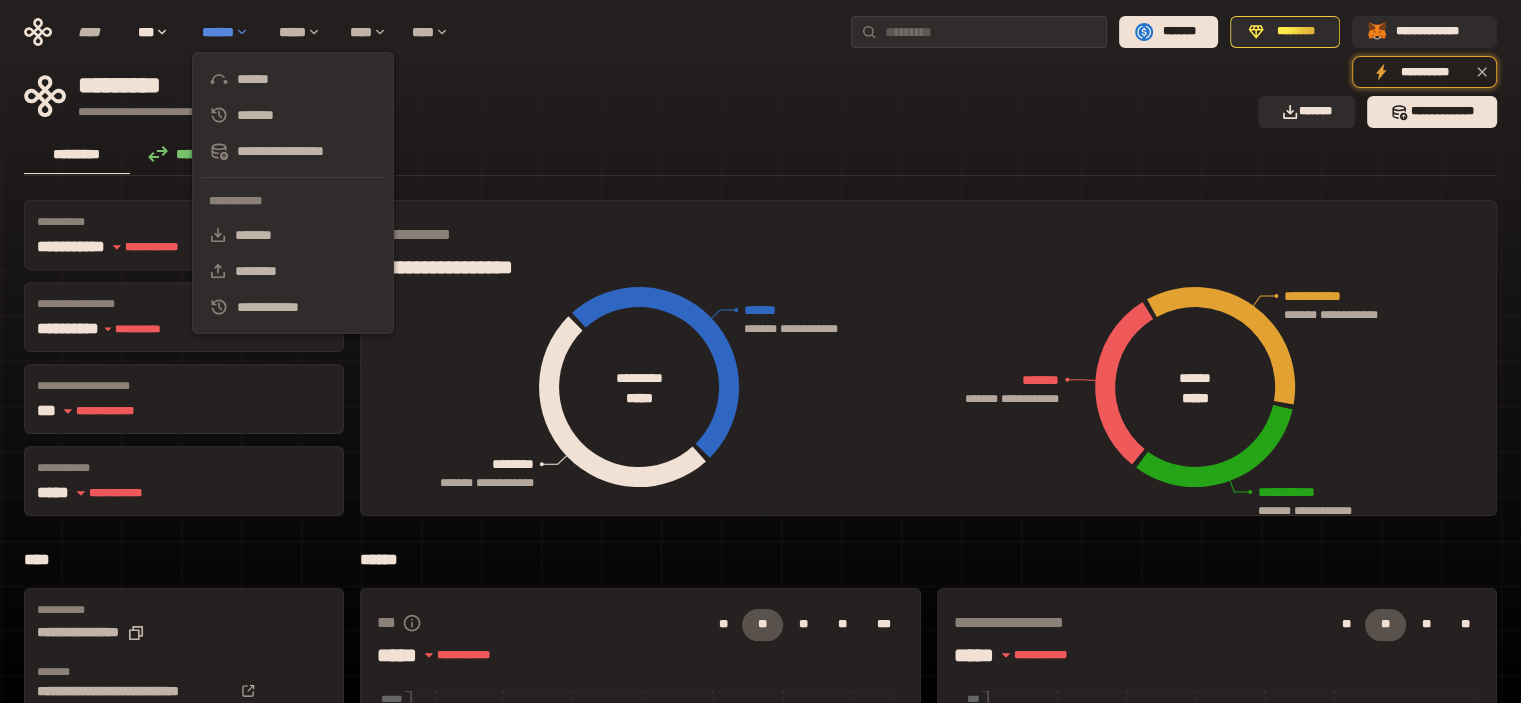 click on "******" at bounding box center [230, 32] 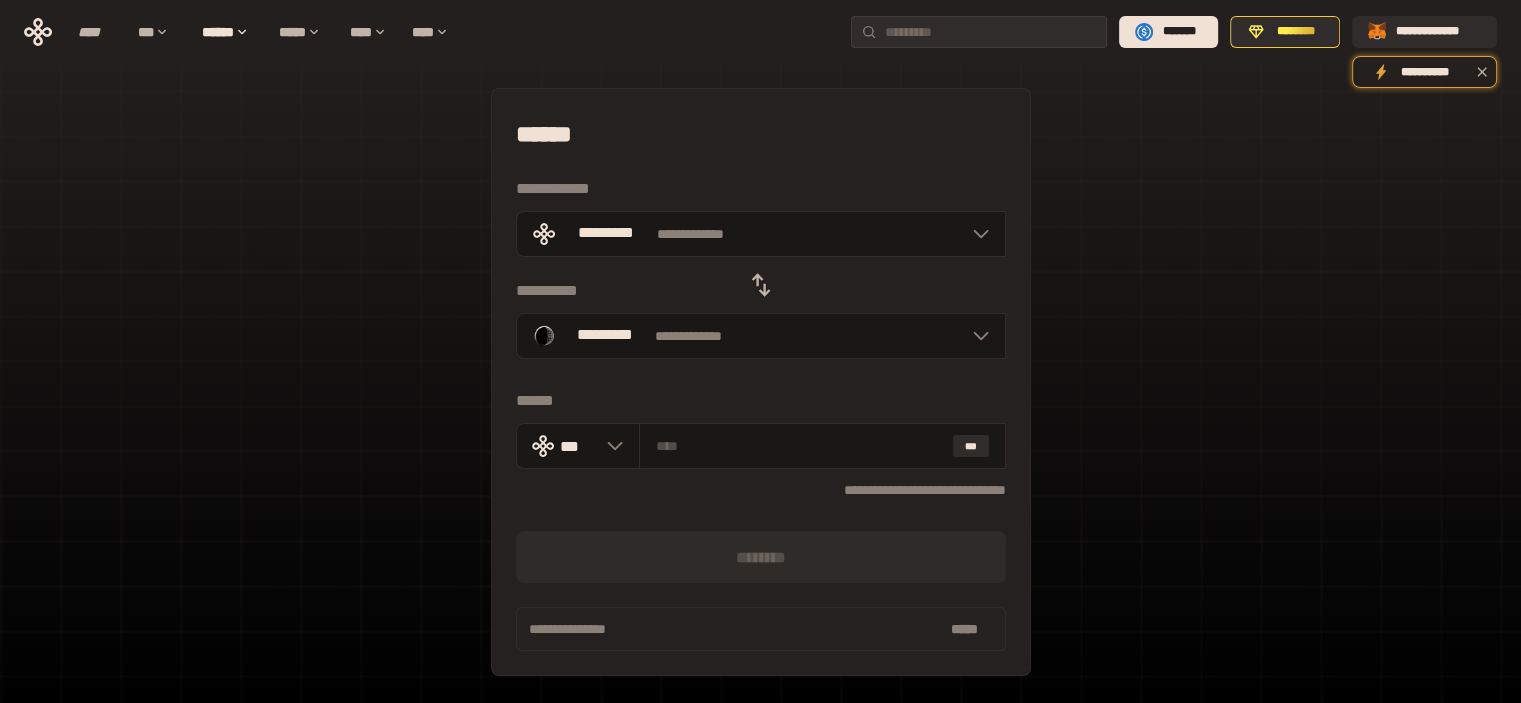 click 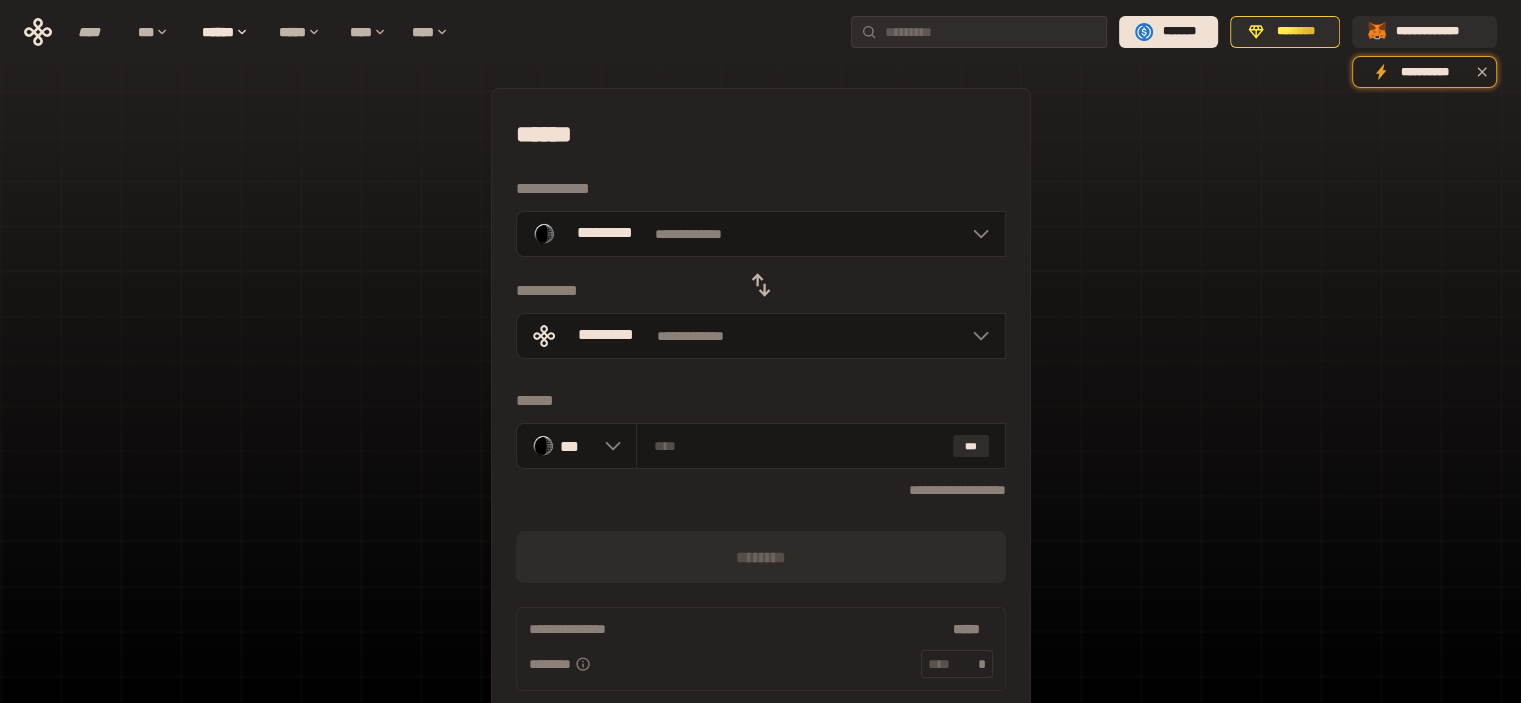 click 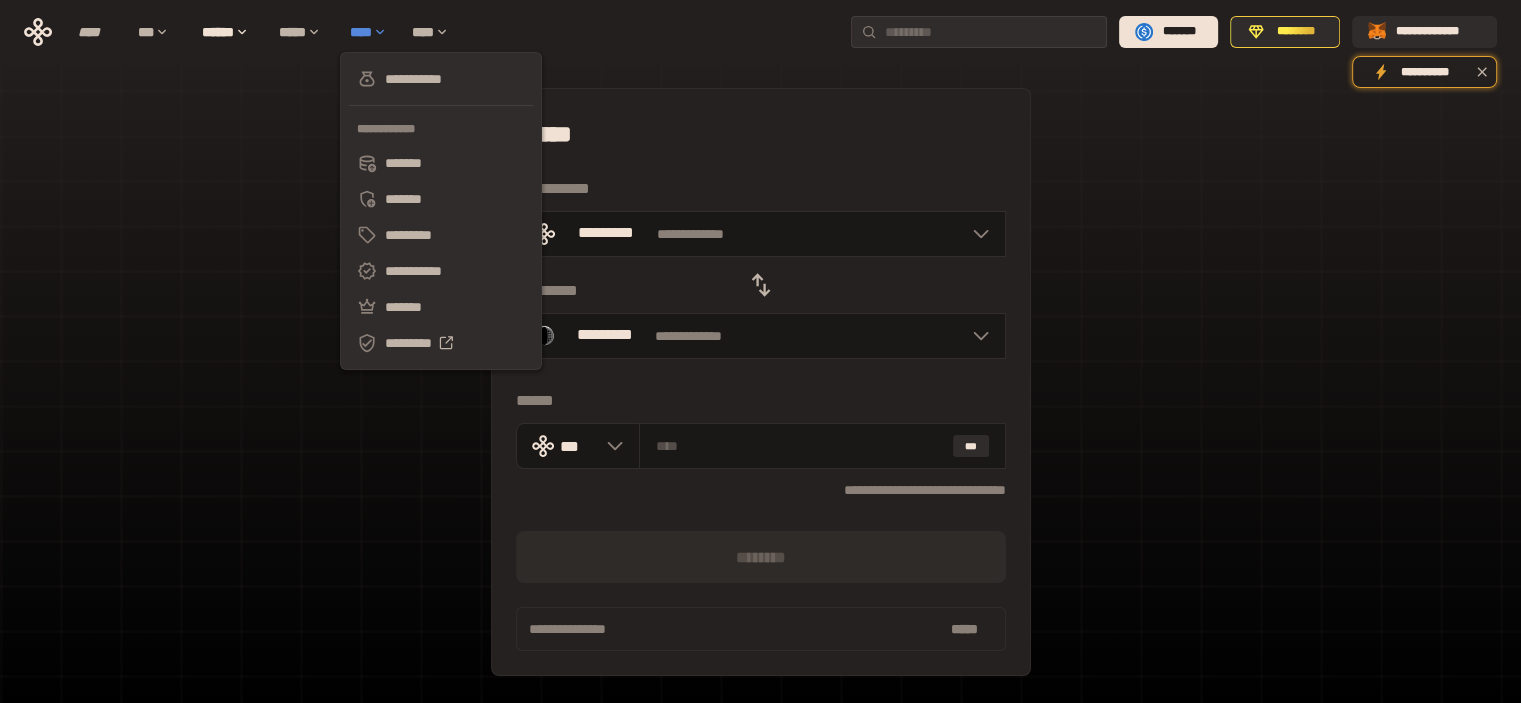 click on "****" at bounding box center [371, 32] 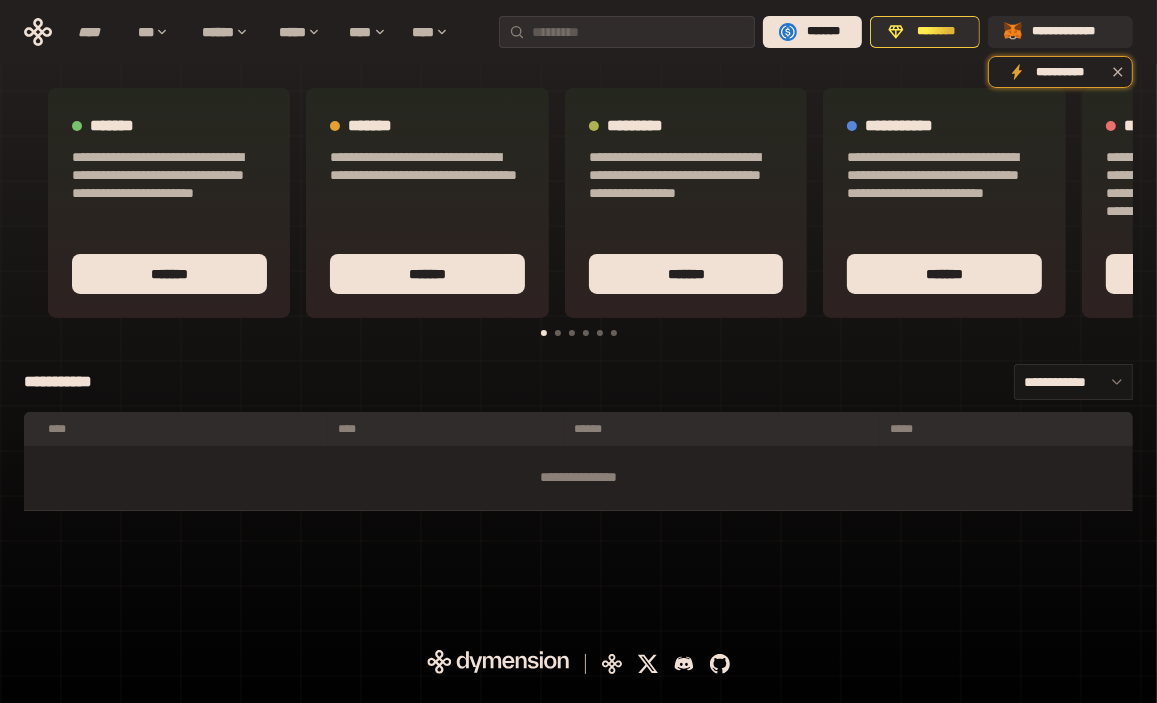 click on "[STREET] [CITY] [STATE] [POSTAL_CODE] [COUNTRY]" at bounding box center [578, 203] 